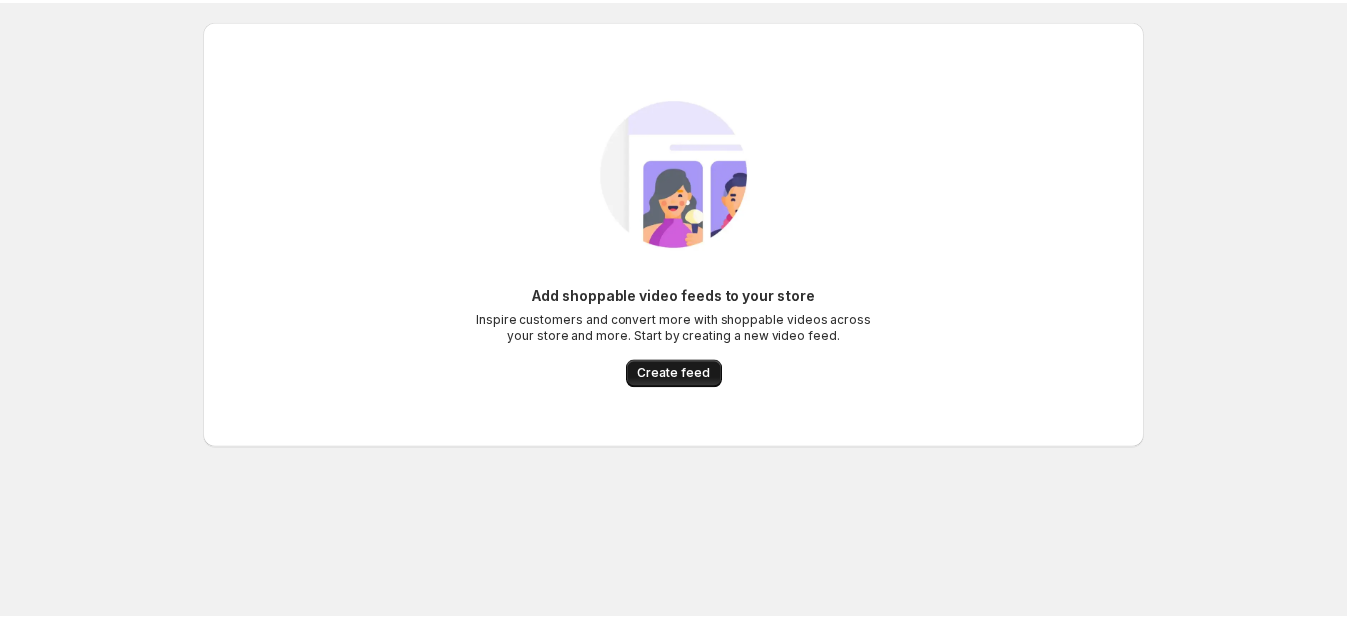 scroll, scrollTop: 0, scrollLeft: 0, axis: both 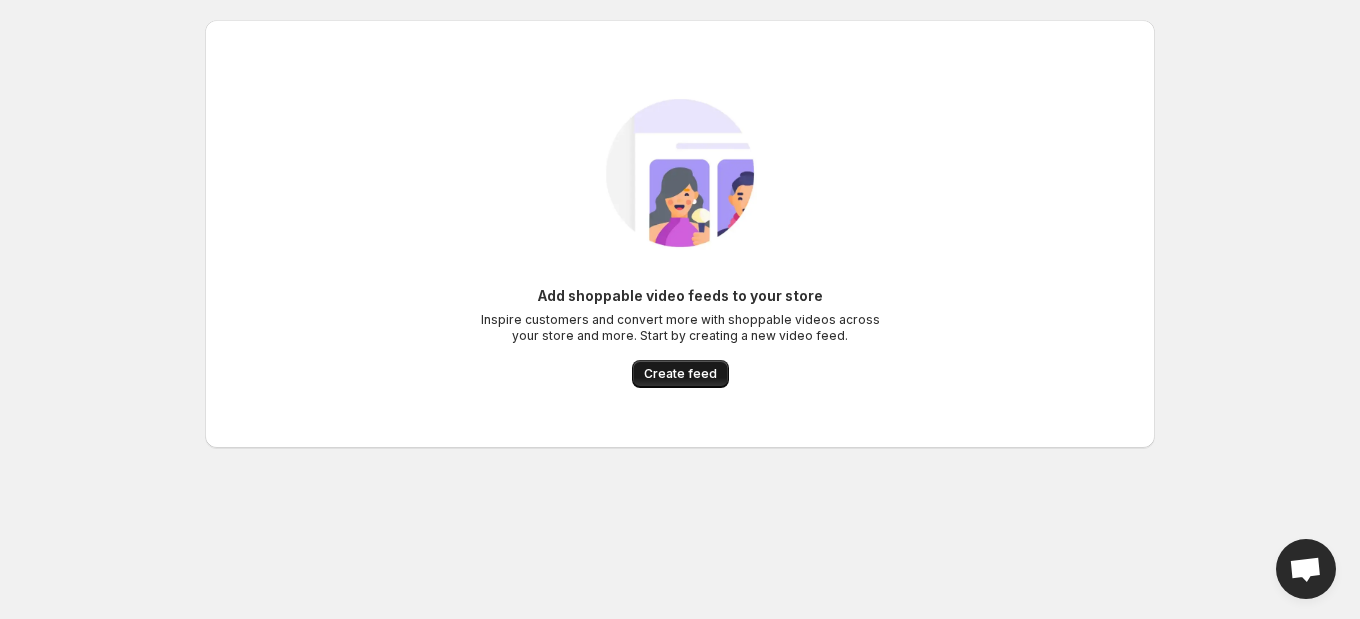 click on "Create feed" at bounding box center (680, 374) 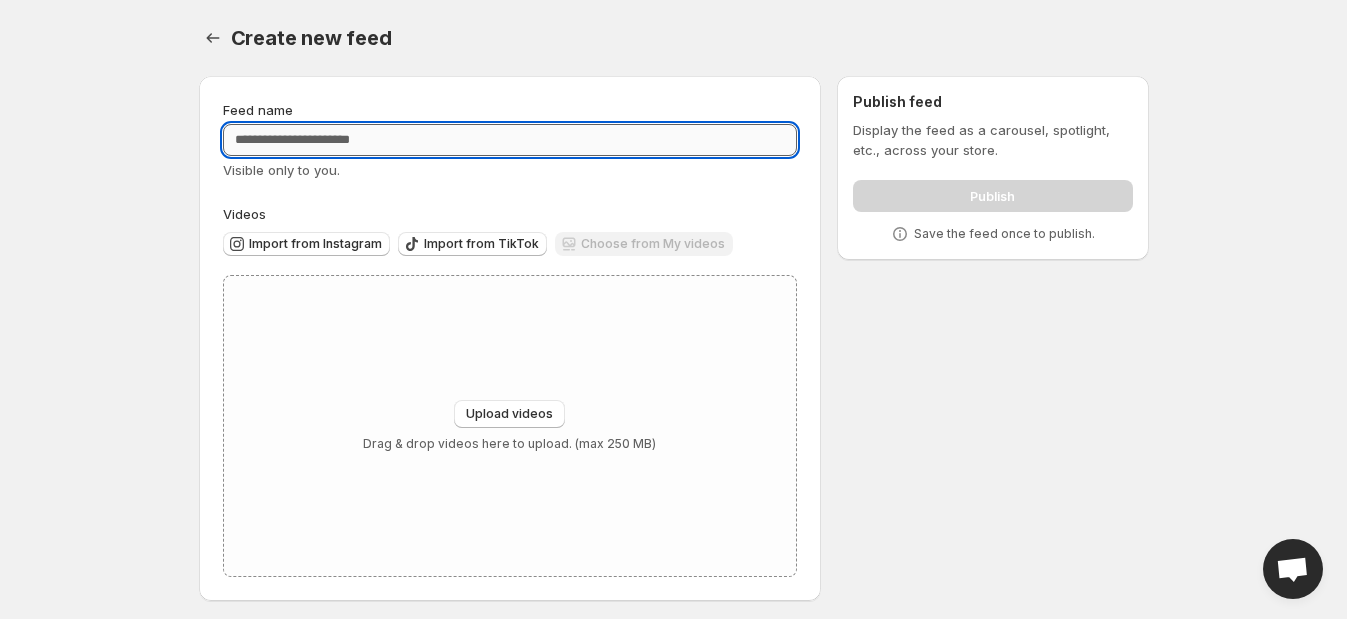 click on "Feed name" at bounding box center [510, 140] 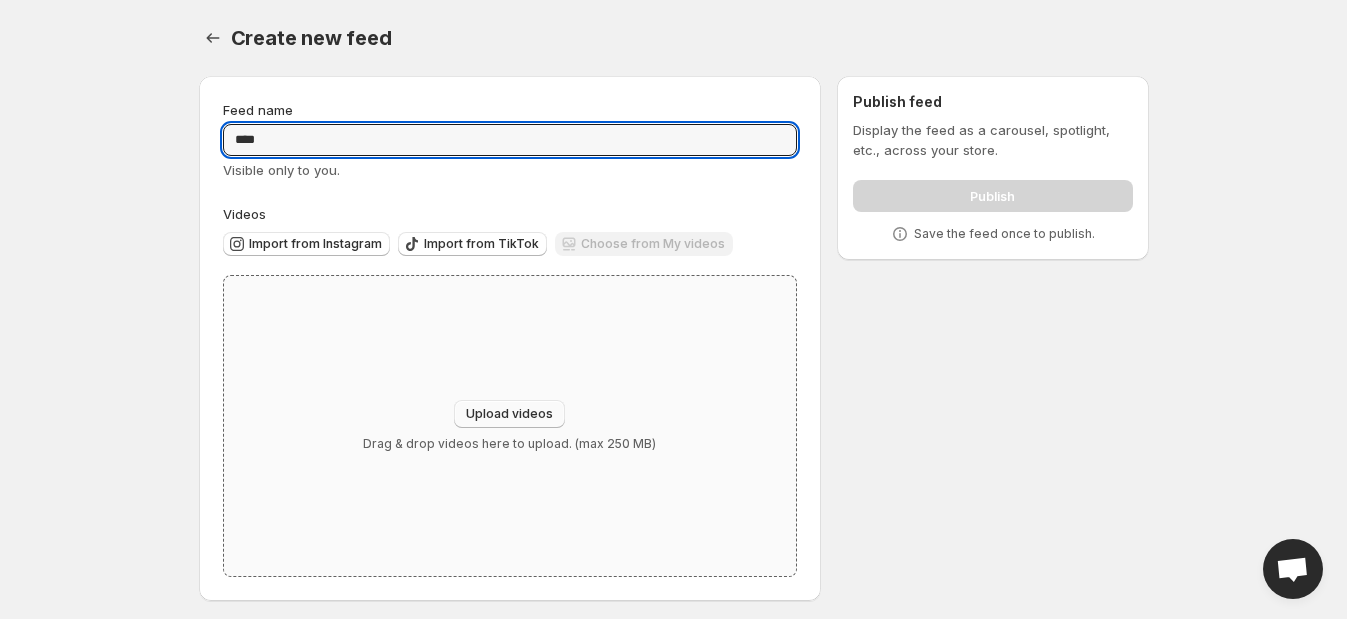 type on "****" 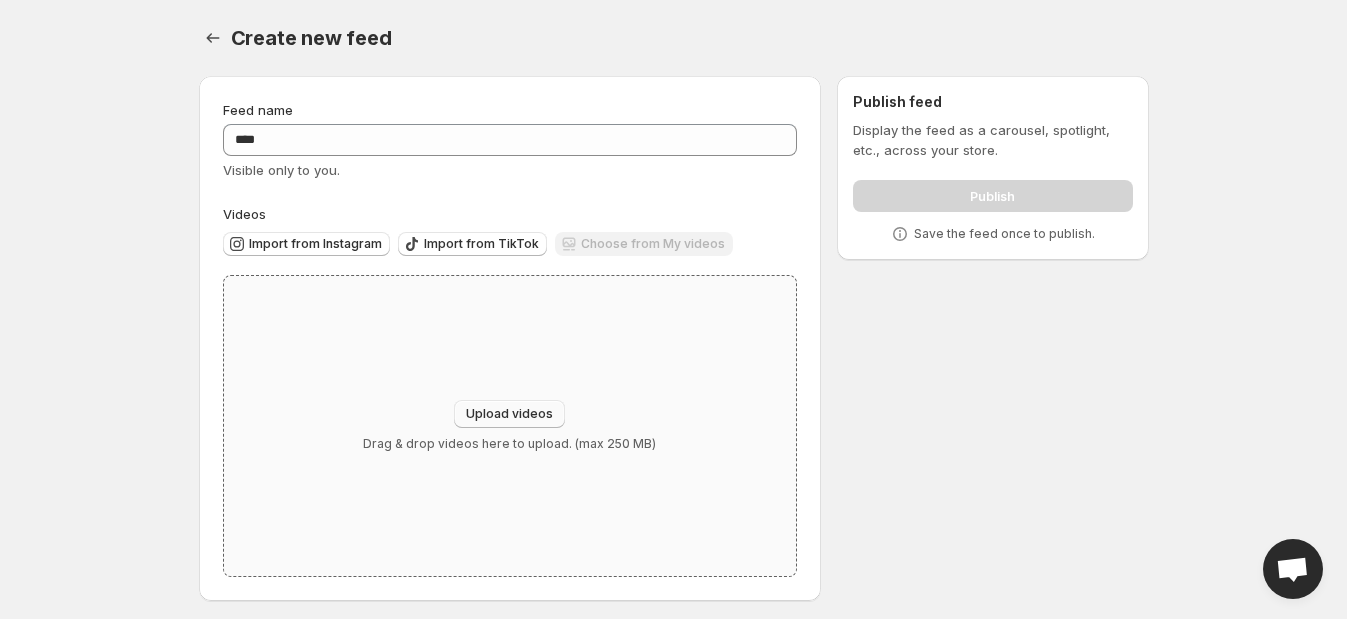 type on "**********" 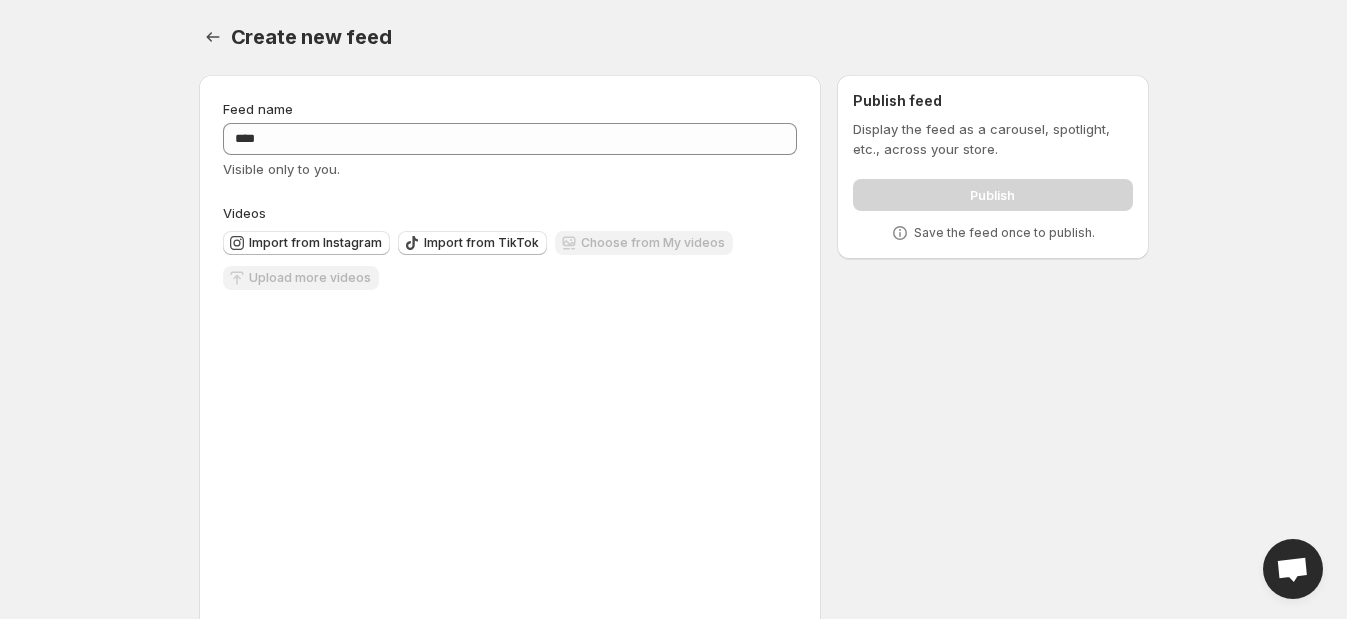 scroll, scrollTop: 0, scrollLeft: 0, axis: both 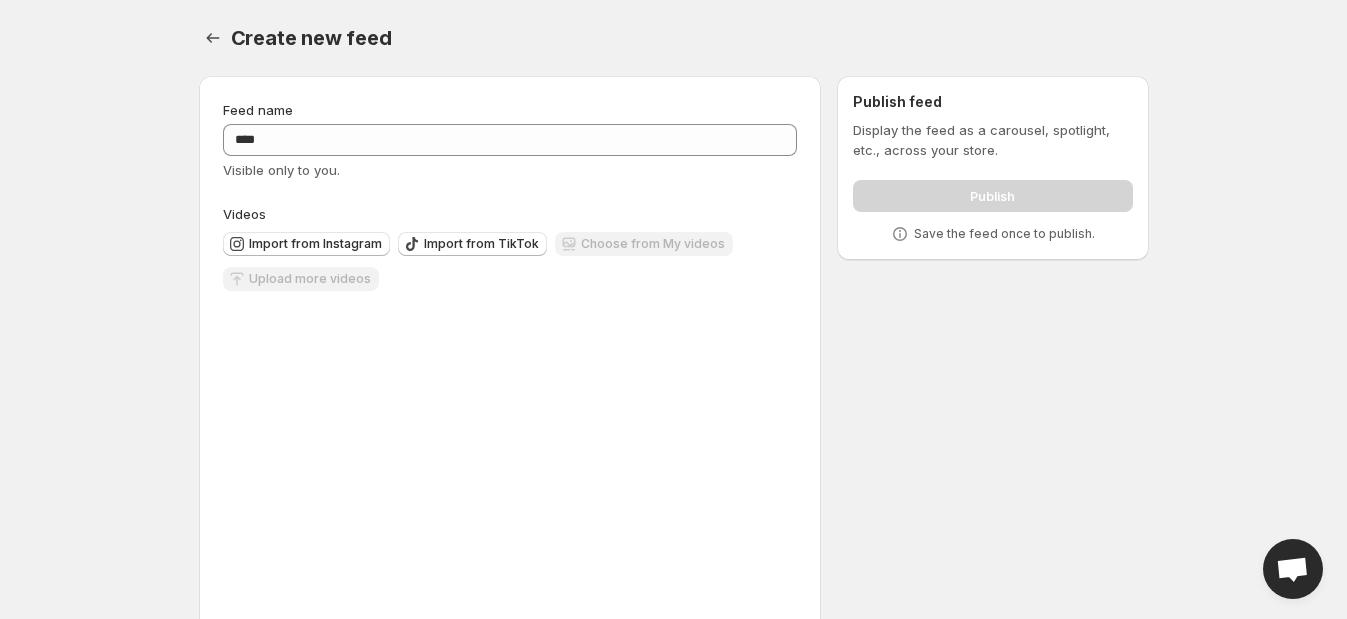 click on "Create new feed" at bounding box center (311, 38) 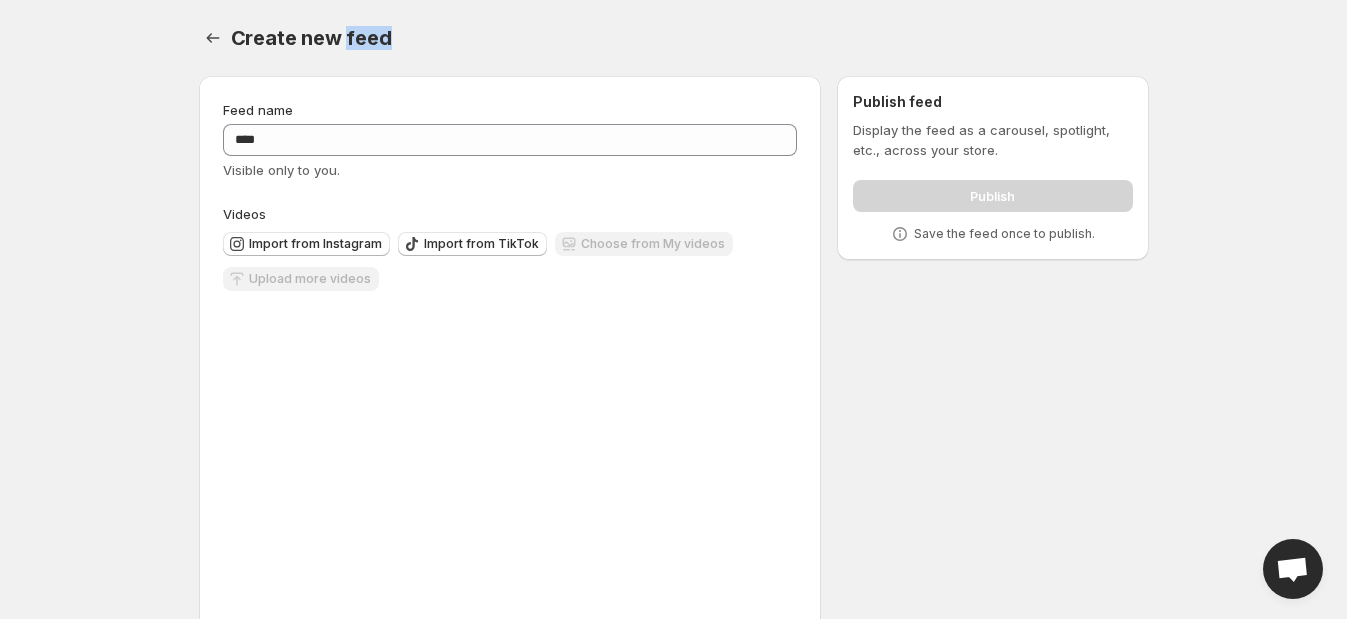 click on "Create new feed" at bounding box center (311, 38) 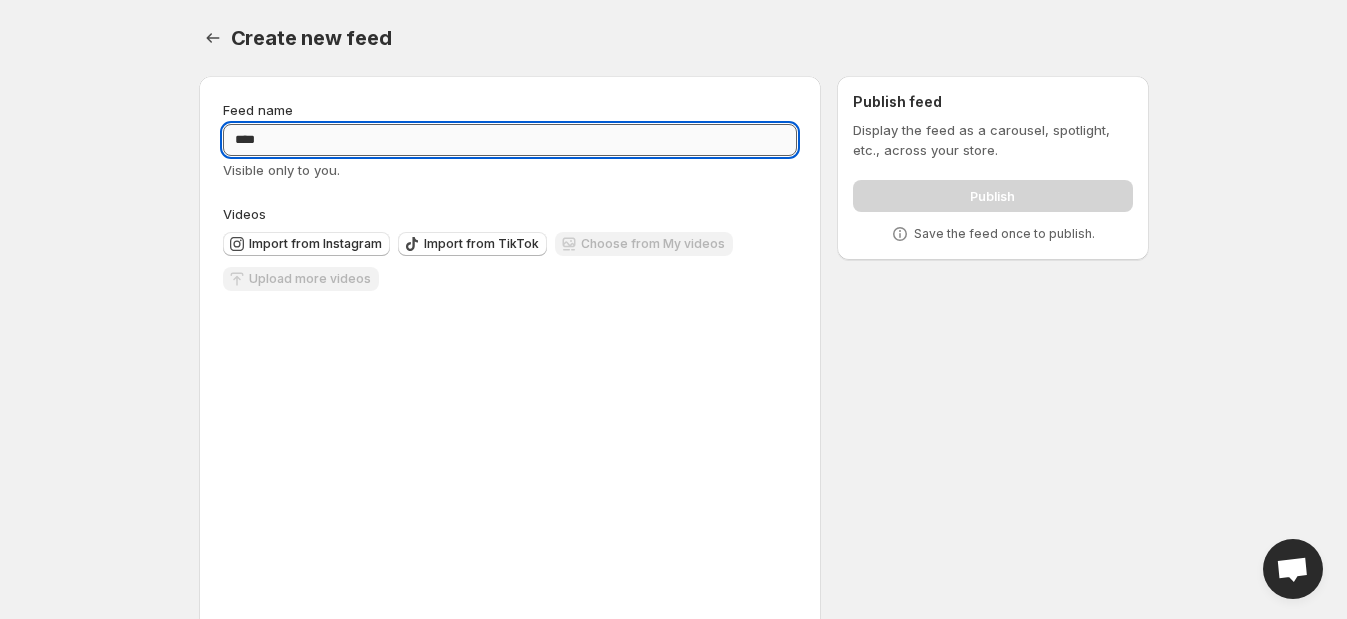click on "****" at bounding box center (510, 140) 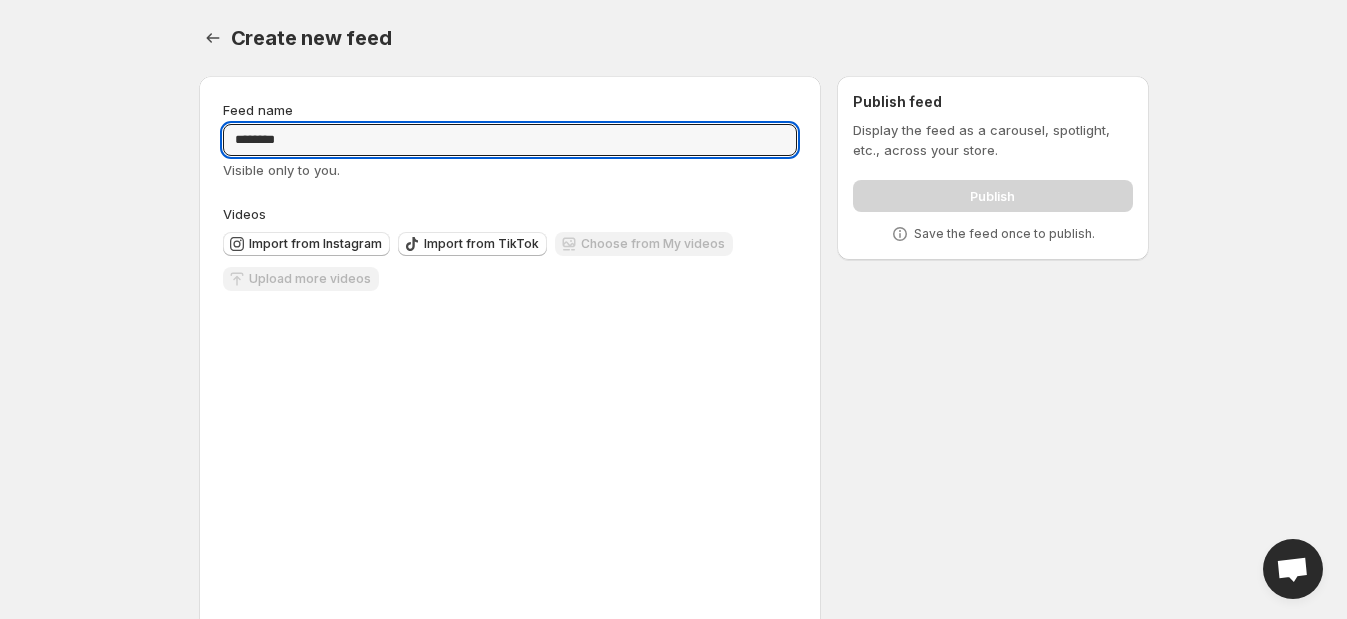 type on "********" 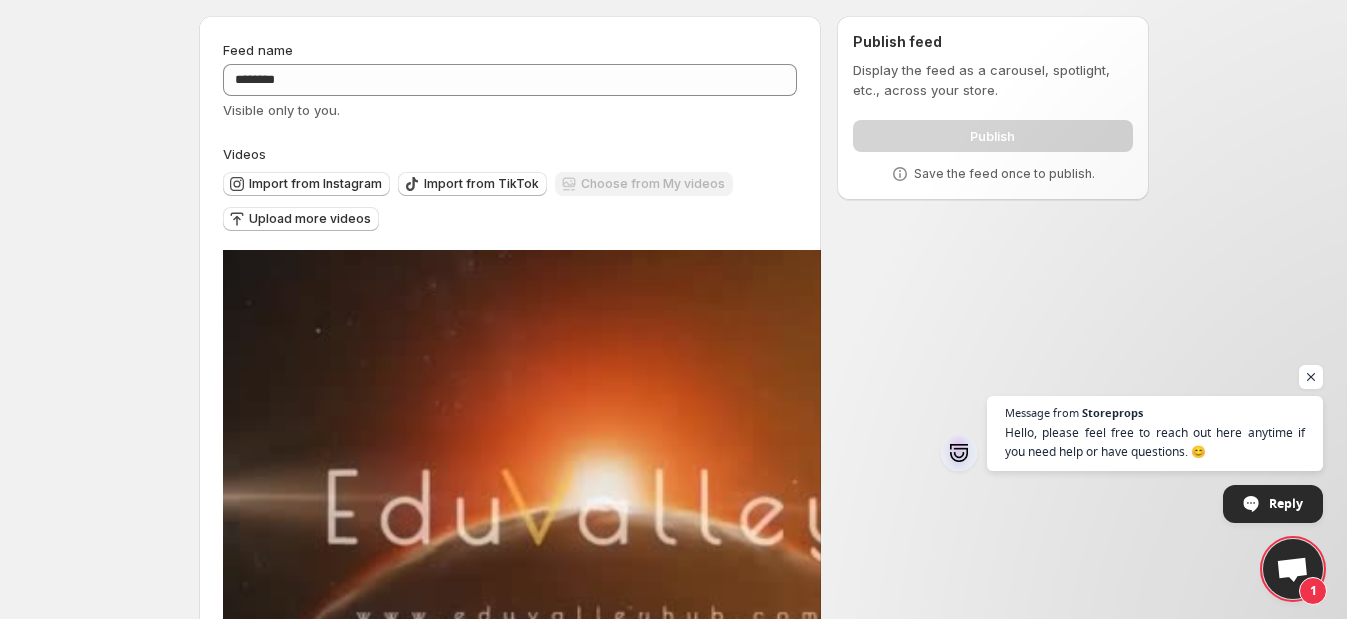scroll, scrollTop: 0, scrollLeft: 0, axis: both 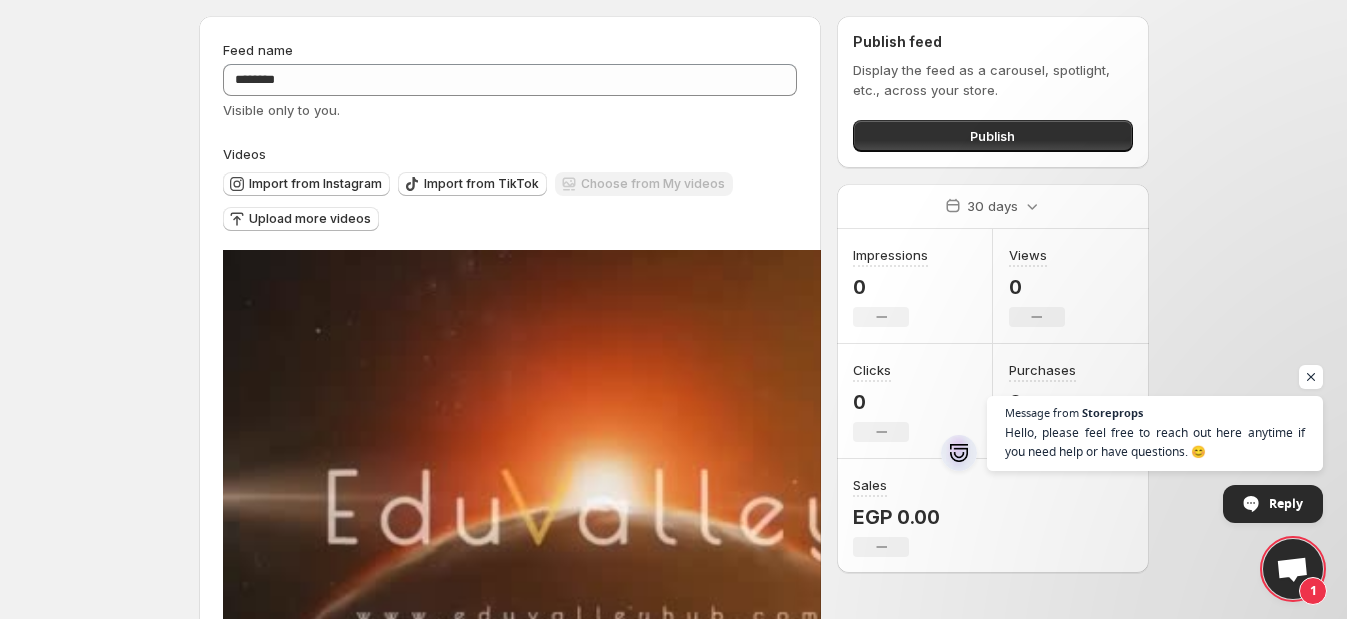 click on "[CURRENCY] [PRICE]" at bounding box center (890, 287) 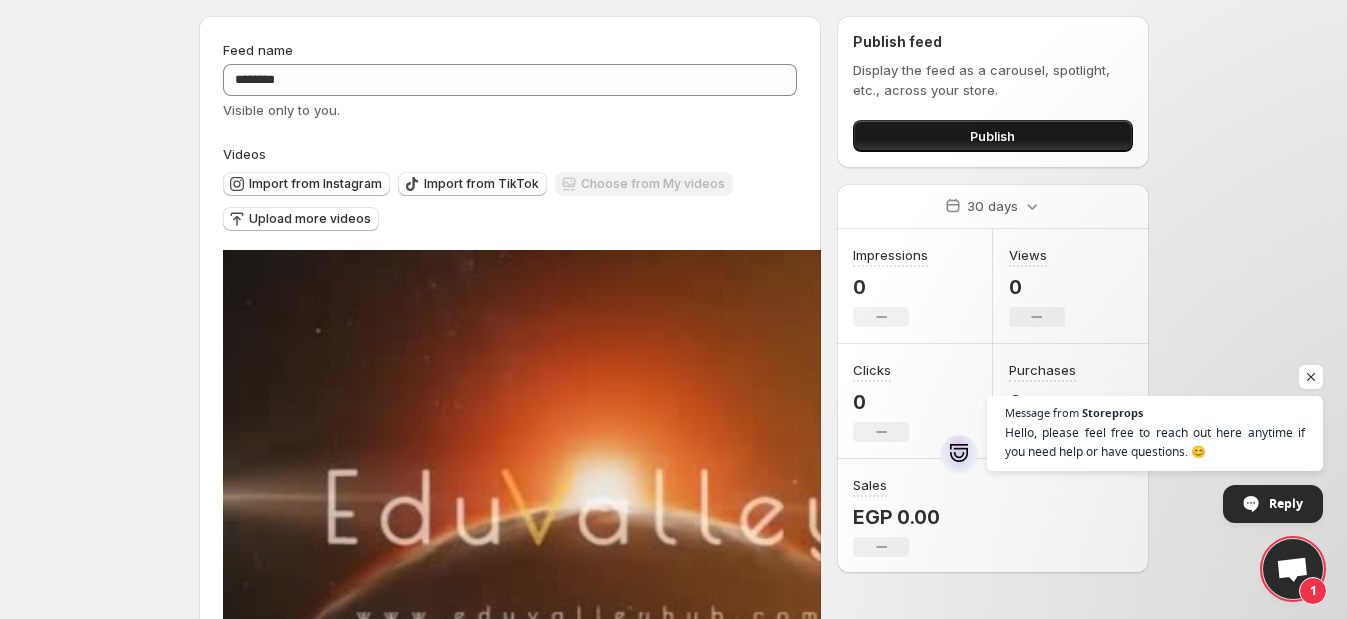 click on "Publish" at bounding box center [992, 136] 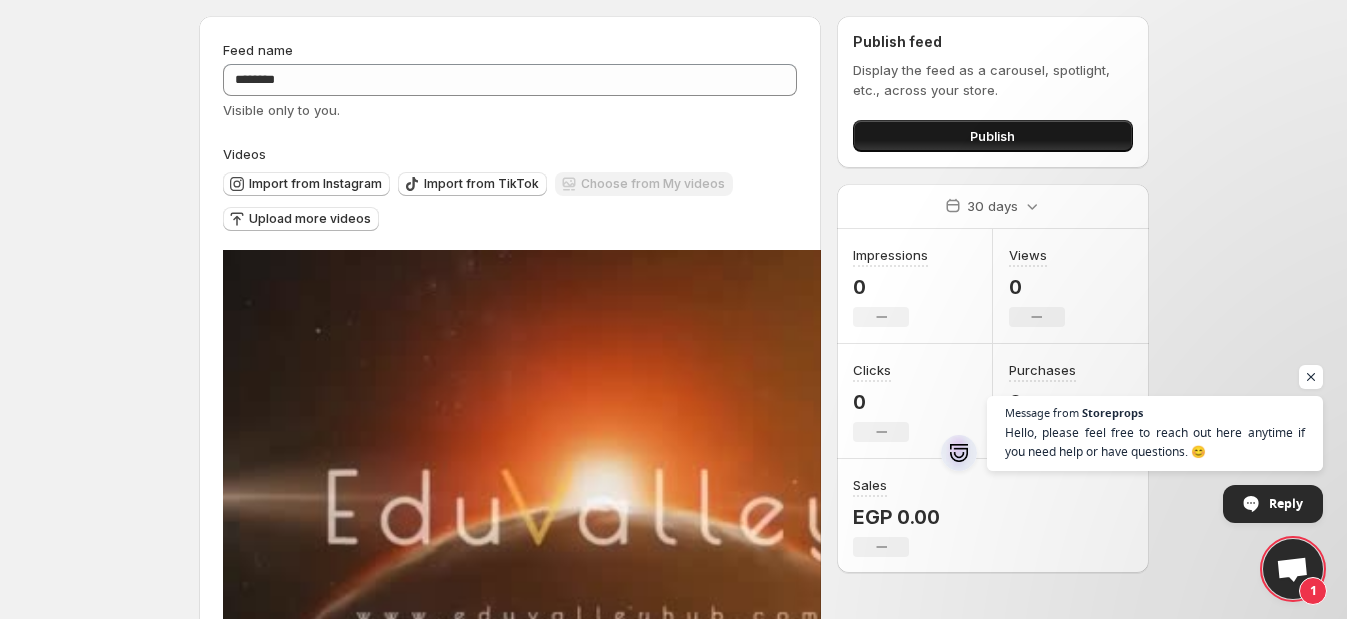 click on "Publish" at bounding box center [992, 136] 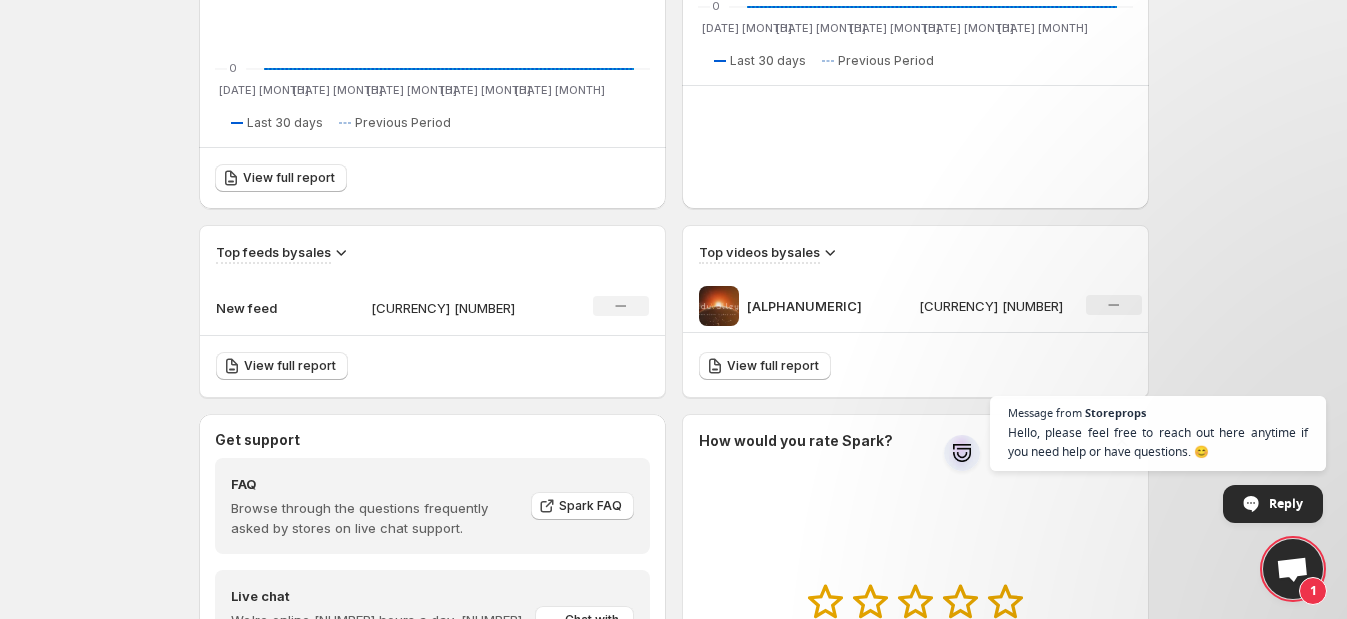 scroll, scrollTop: 579, scrollLeft: 0, axis: vertical 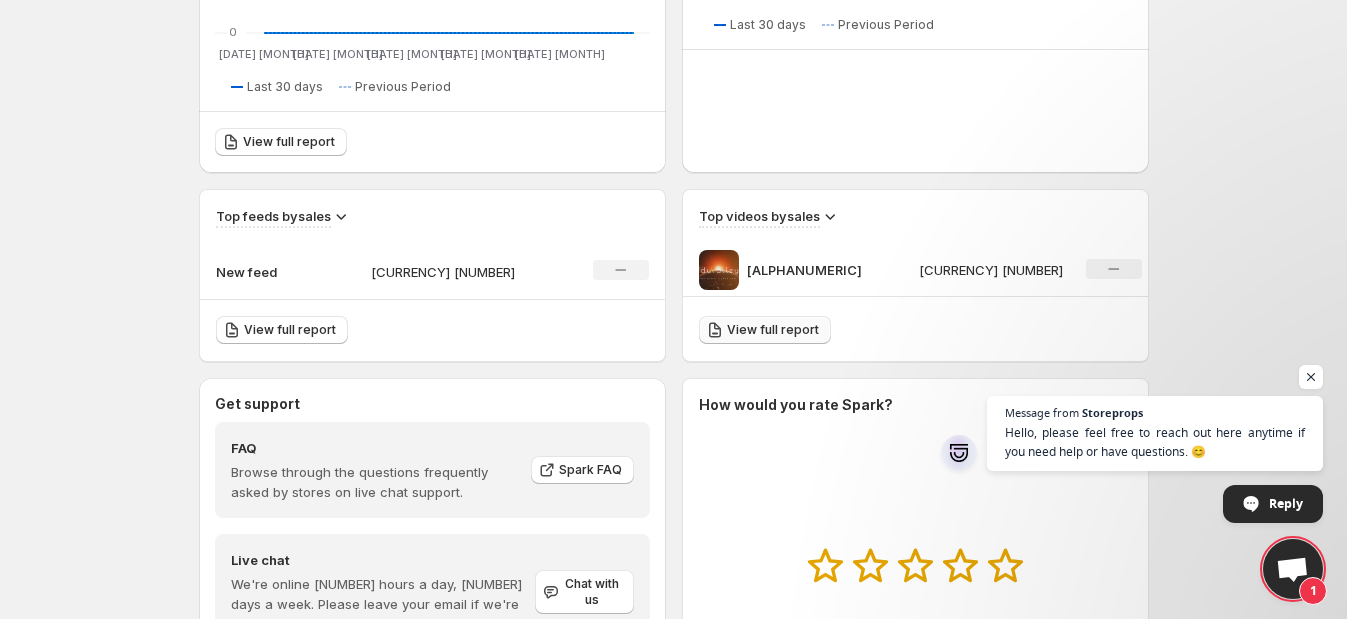 click on "View full report" at bounding box center (773, 330) 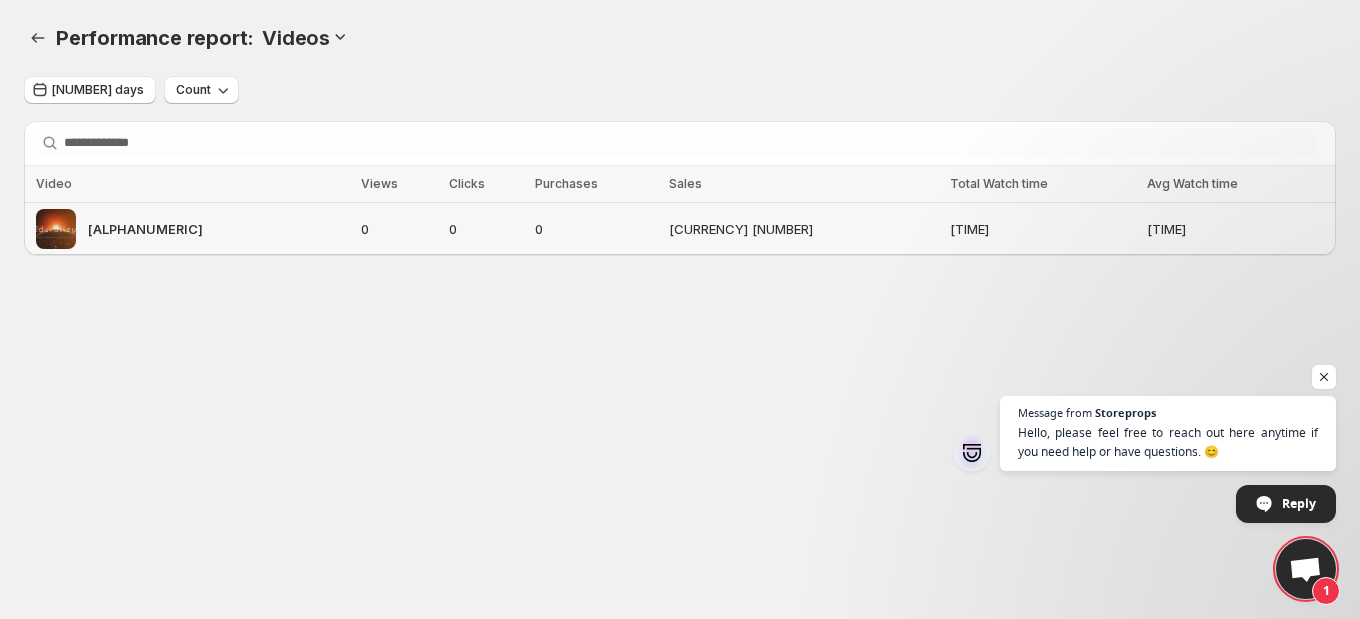 click on "[ALPHANUMERIC]" at bounding box center [145, 229] 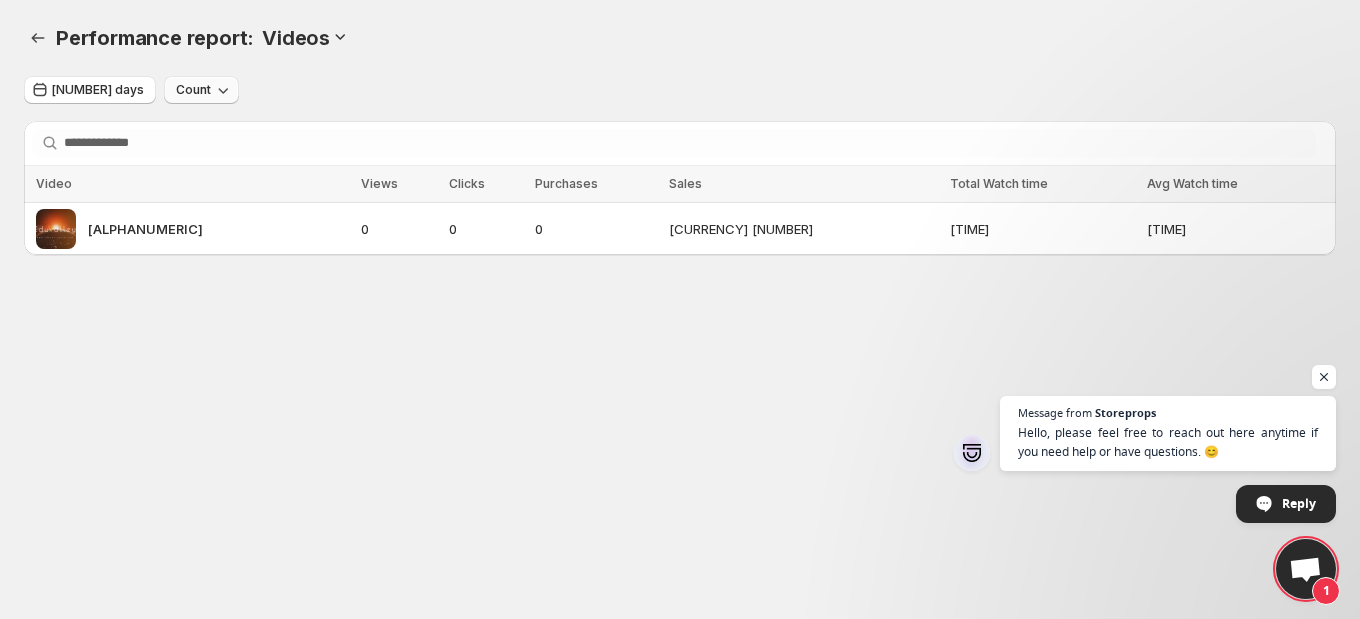 click on "Count" at bounding box center [193, 90] 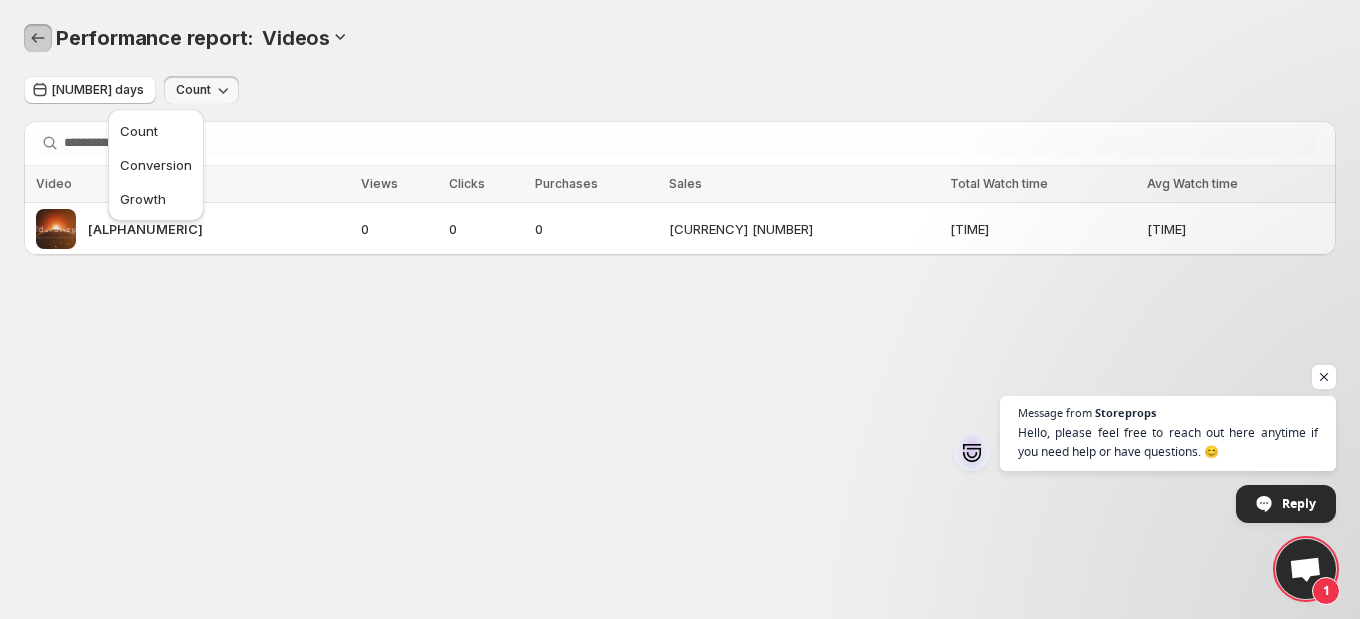 click at bounding box center (38, 38) 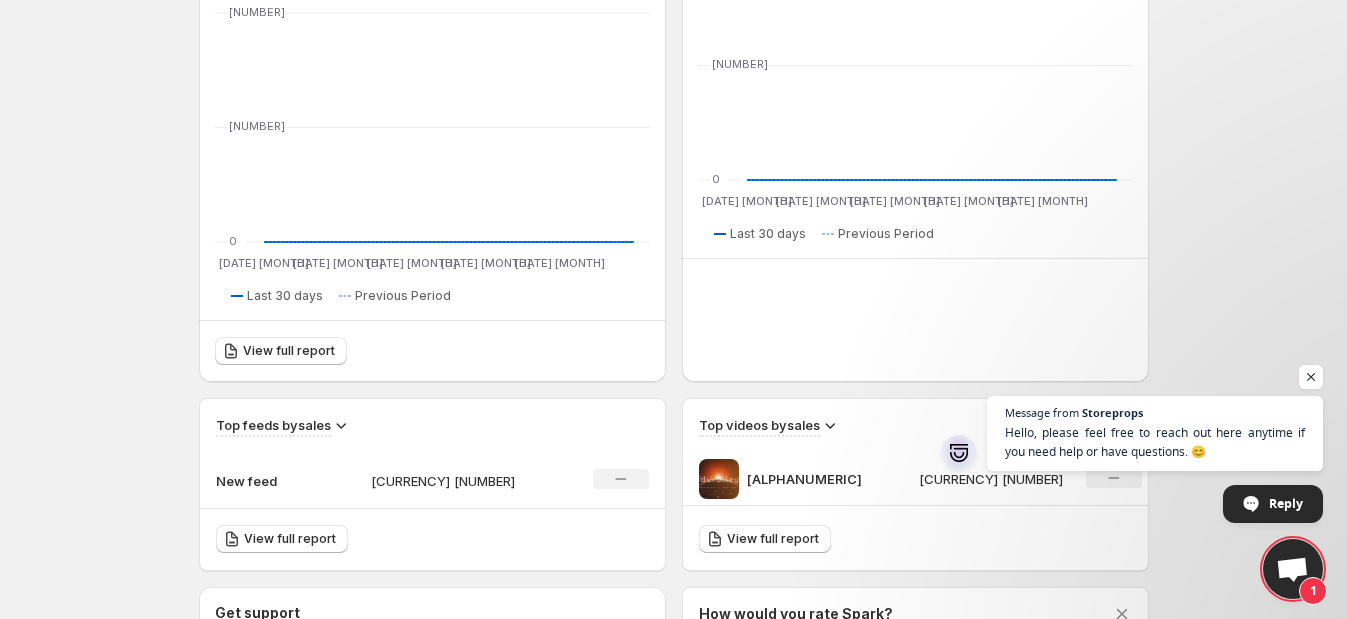 scroll, scrollTop: 375, scrollLeft: 0, axis: vertical 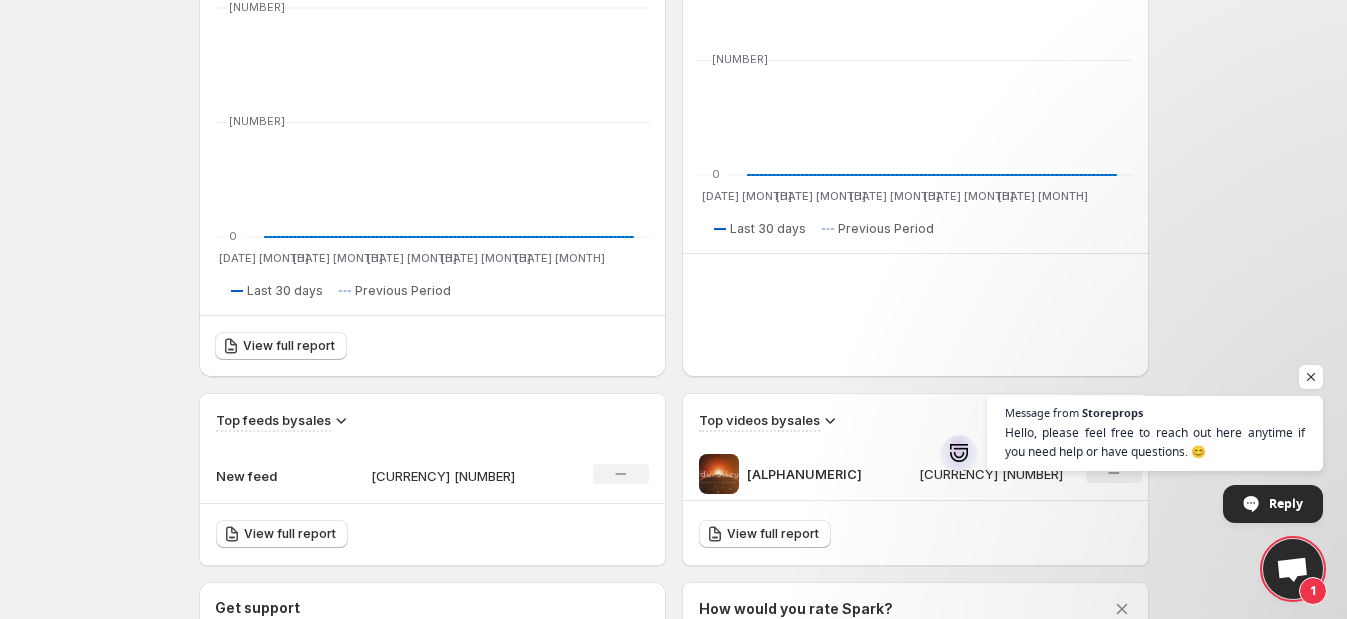 click at bounding box center [341, 420] 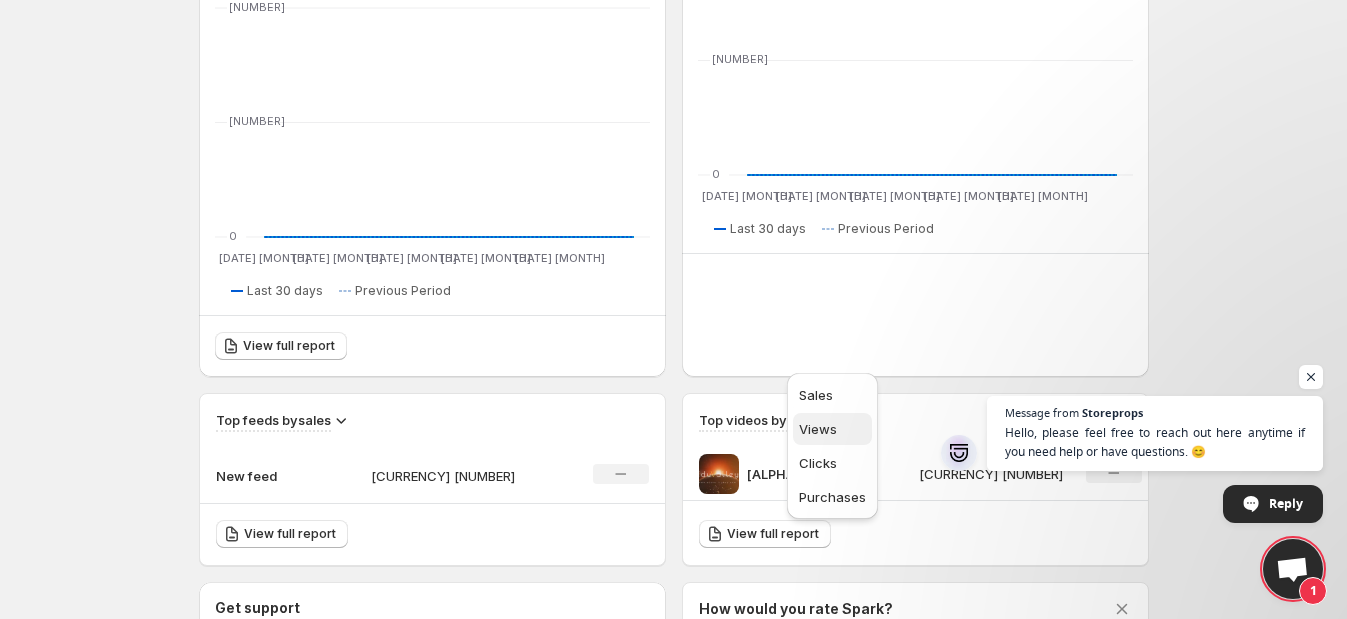 click on "Views" at bounding box center (816, 395) 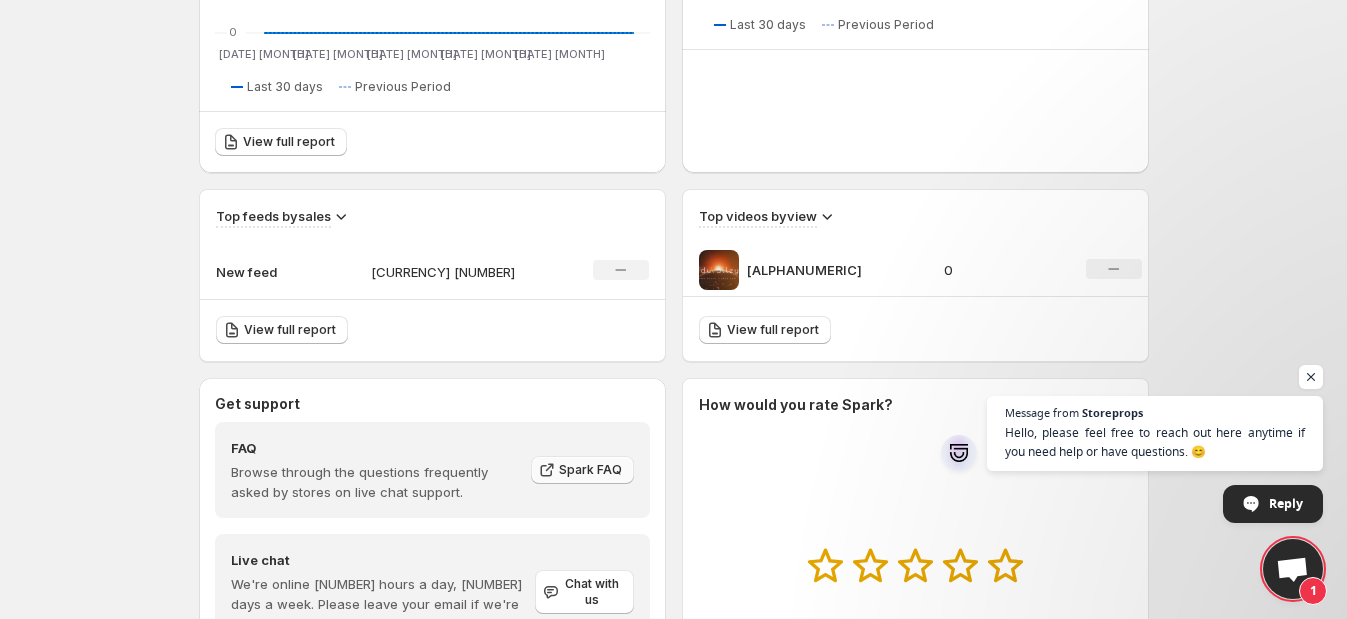 scroll, scrollTop: 704, scrollLeft: 0, axis: vertical 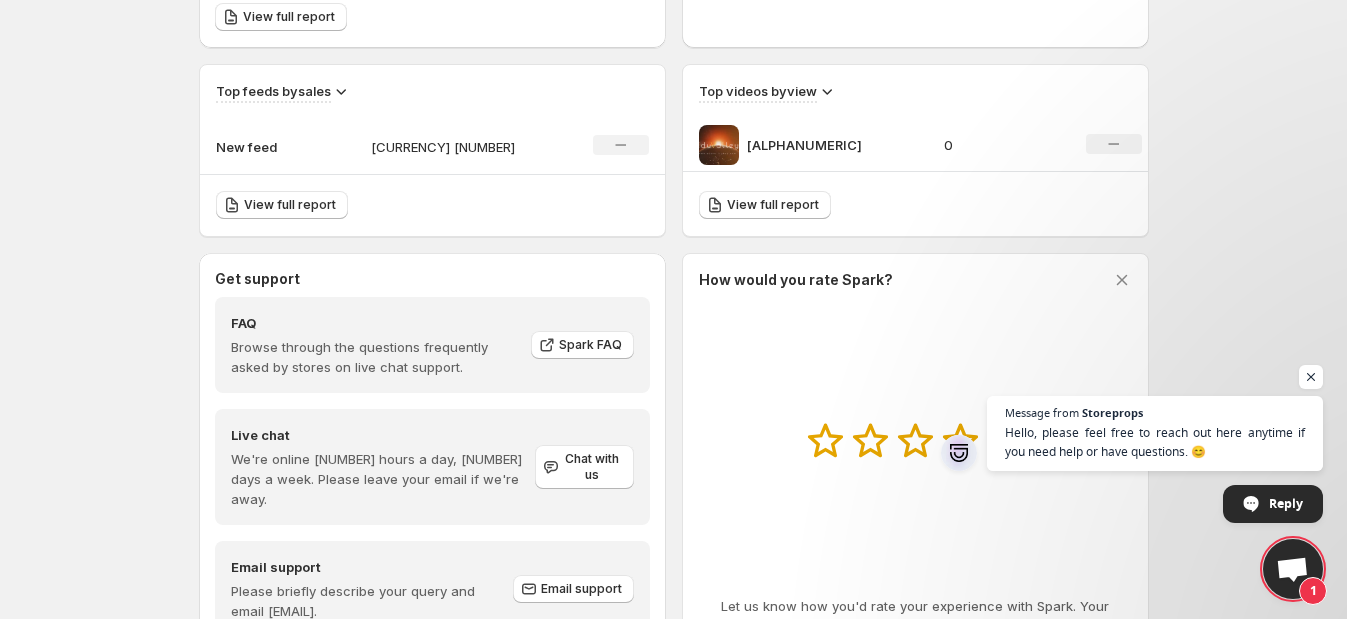 click at bounding box center [1122, 280] 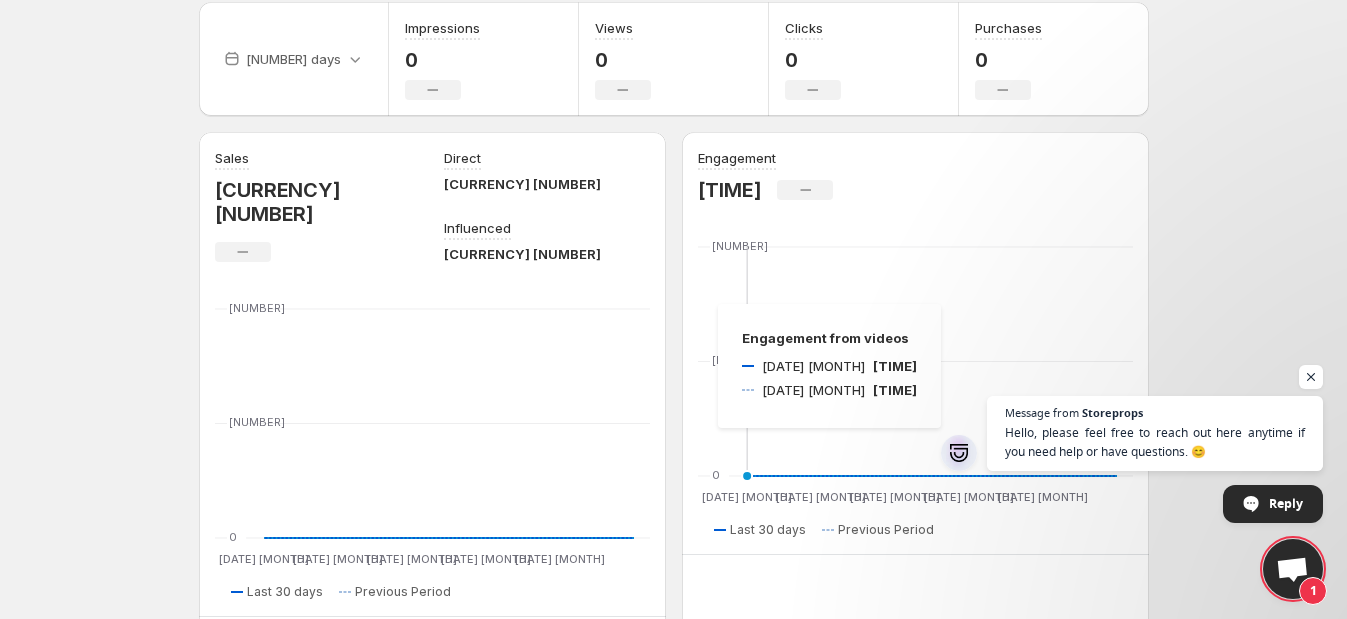 scroll, scrollTop: 0, scrollLeft: 0, axis: both 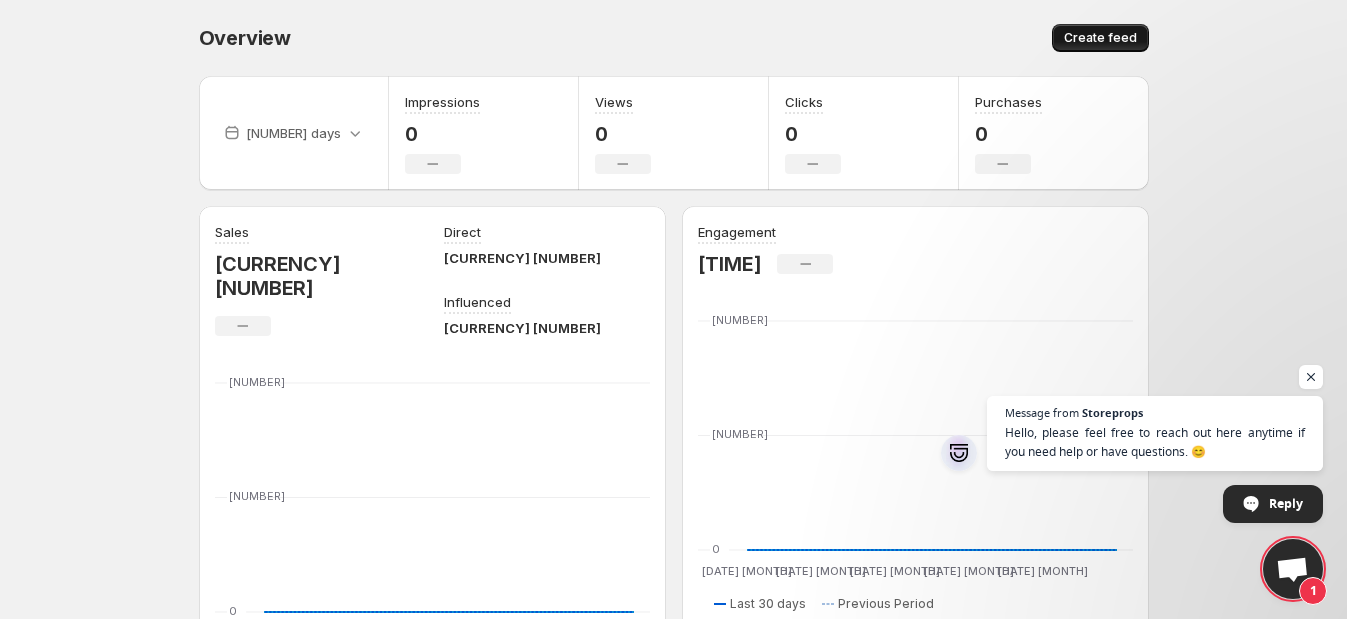 click on "Create feed" at bounding box center [1100, 38] 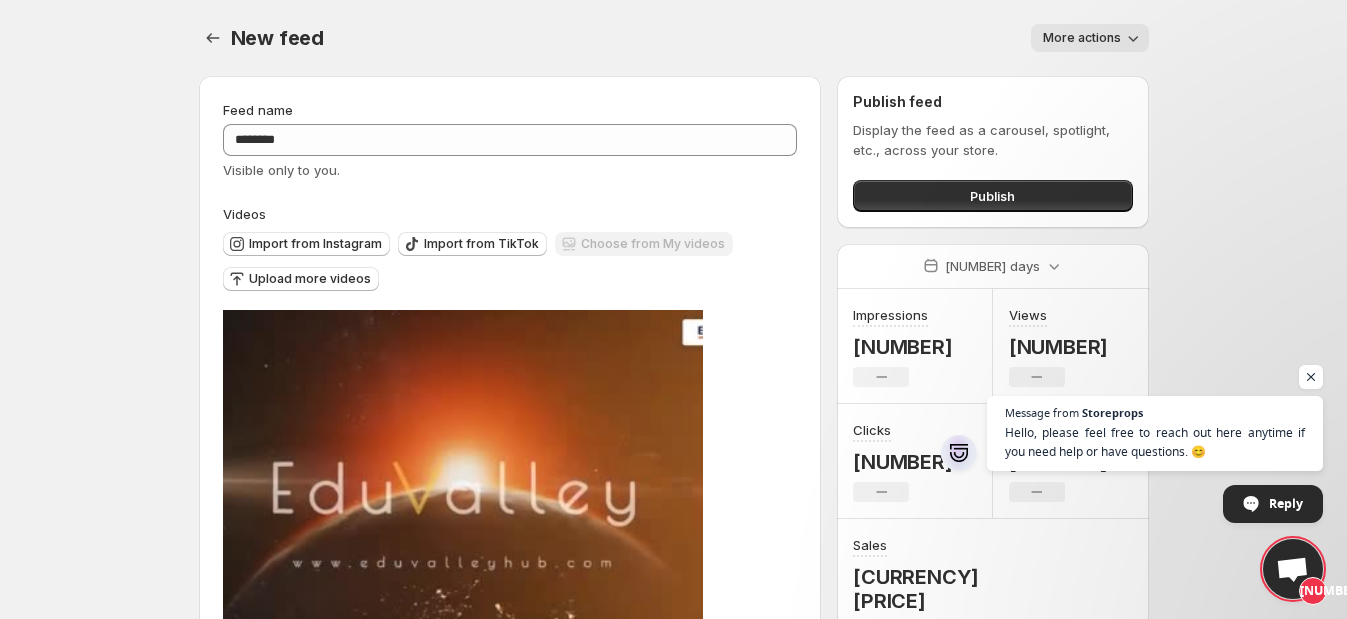 scroll, scrollTop: 0, scrollLeft: 0, axis: both 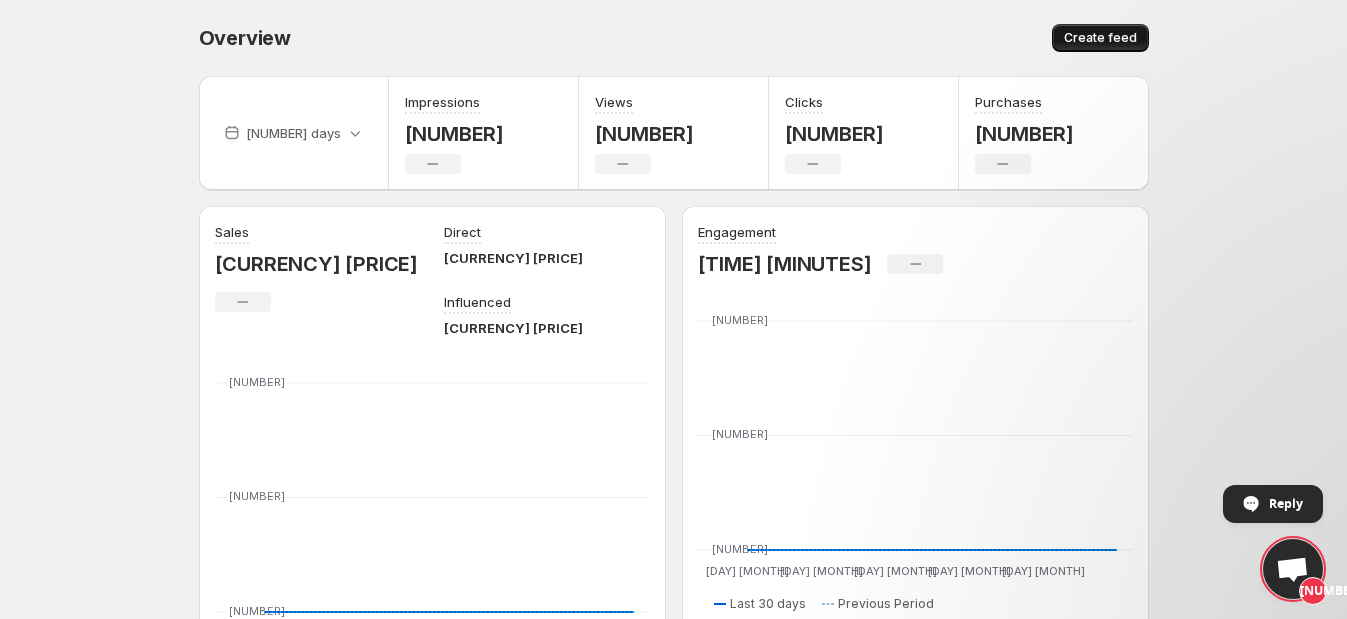 click on "Create feed" at bounding box center (1100, 38) 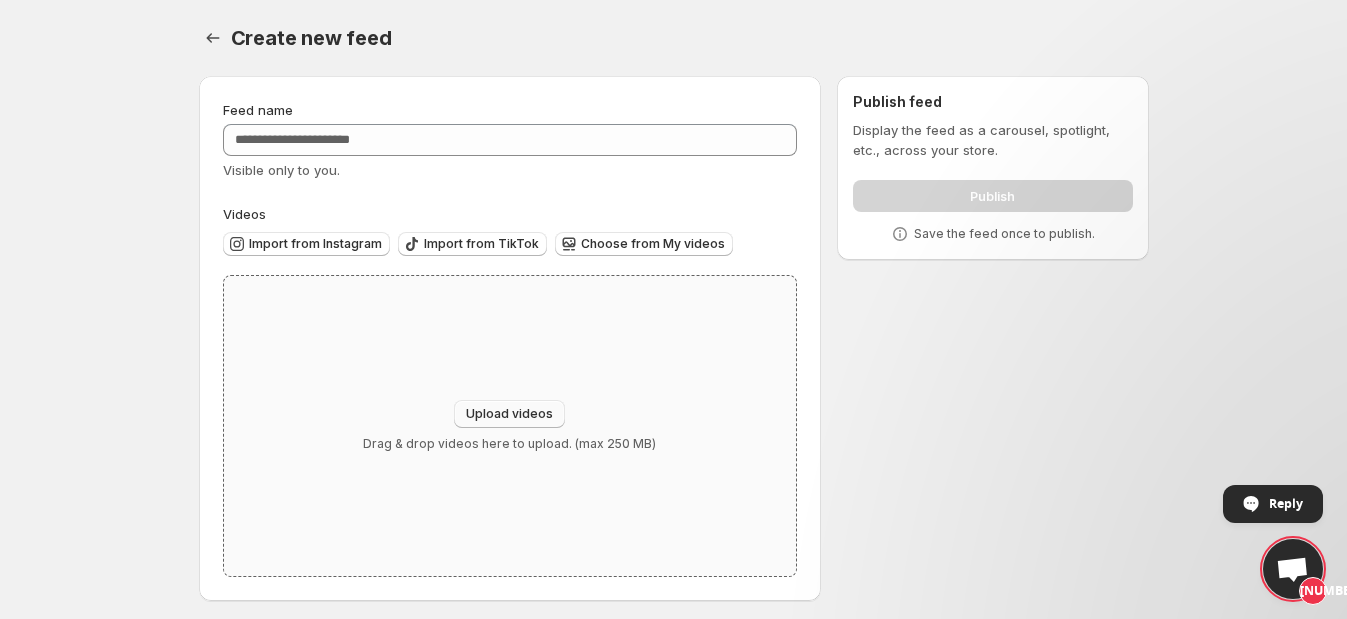 click on "Upload videos" at bounding box center [509, 414] 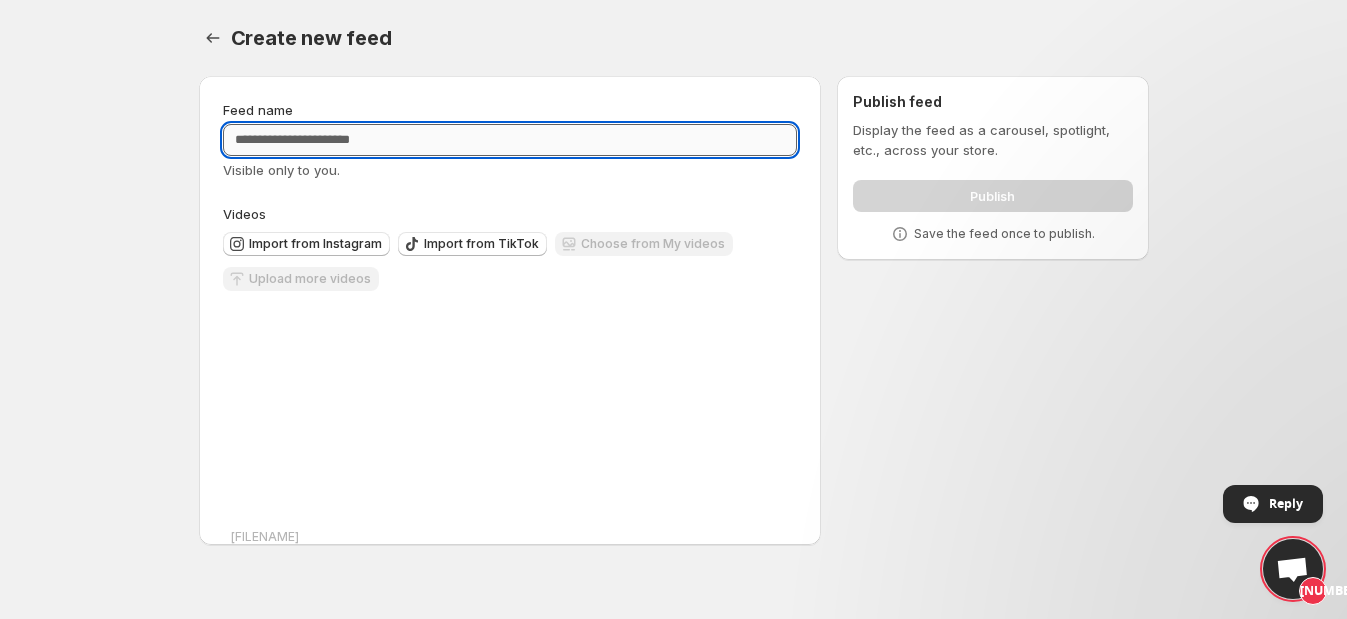 click on "Feed name" at bounding box center (510, 140) 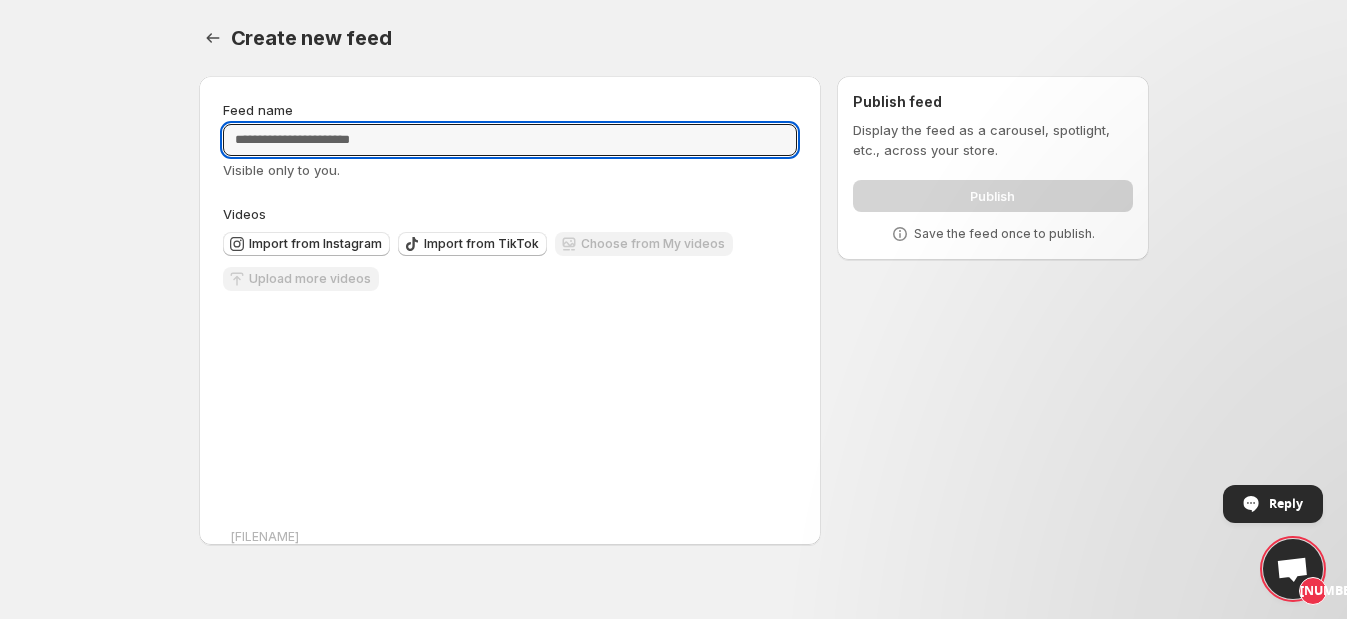 scroll, scrollTop: 60, scrollLeft: 0, axis: vertical 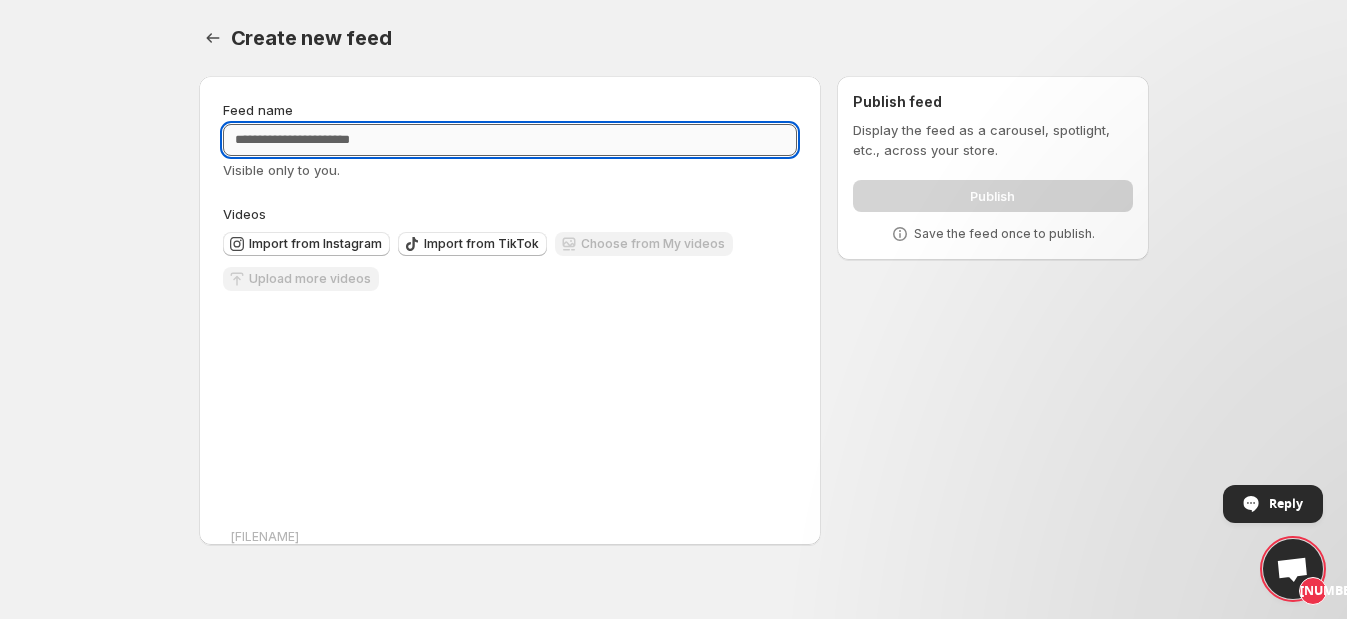 click on "Feed name" at bounding box center [510, 140] 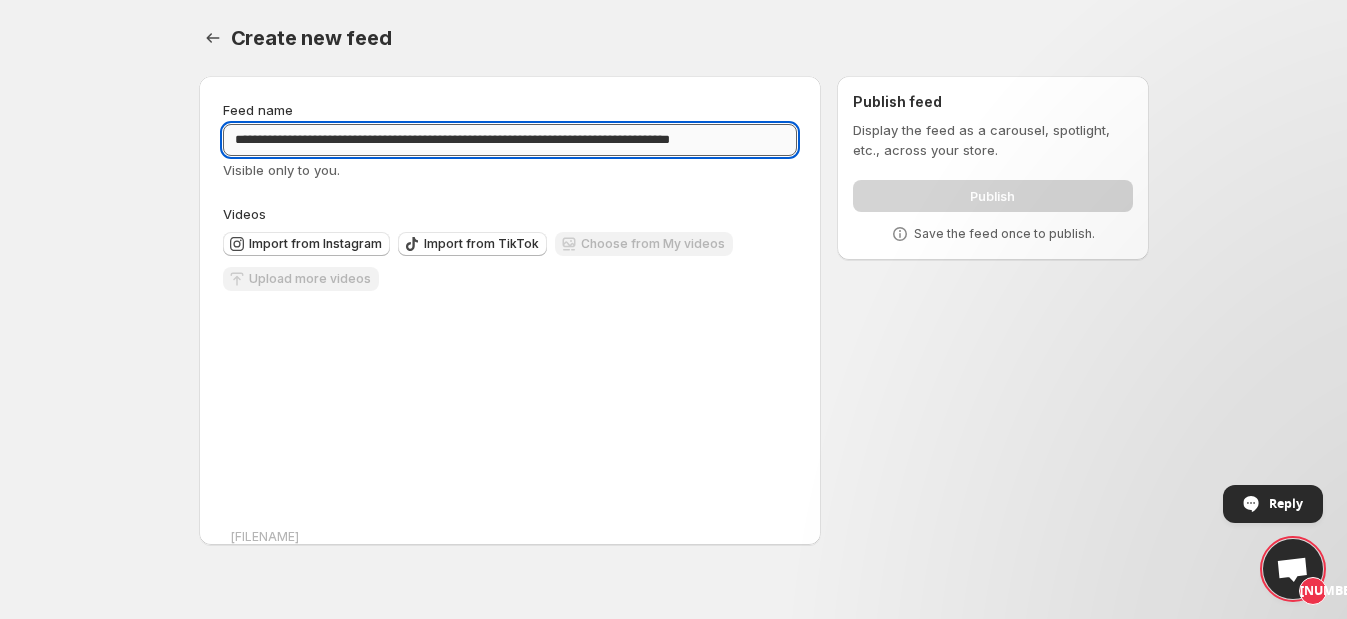 scroll, scrollTop: 0, scrollLeft: 27, axis: horizontal 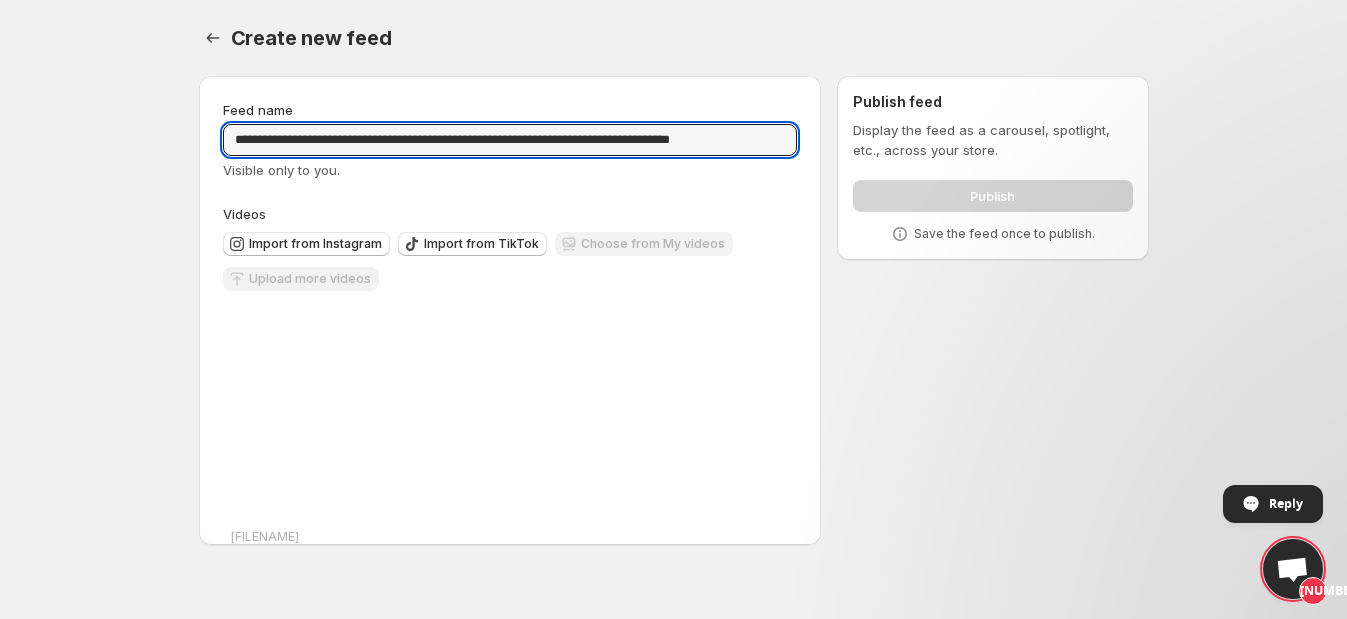 type on "**********" 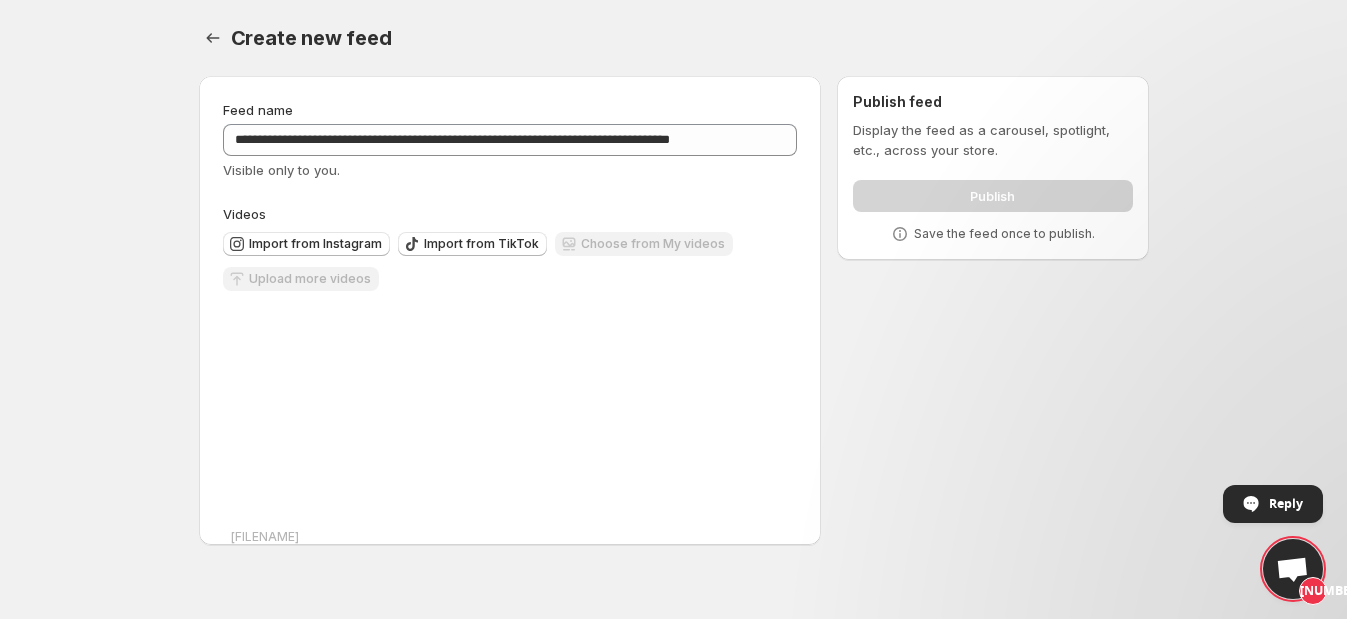 scroll, scrollTop: 0, scrollLeft: 0, axis: both 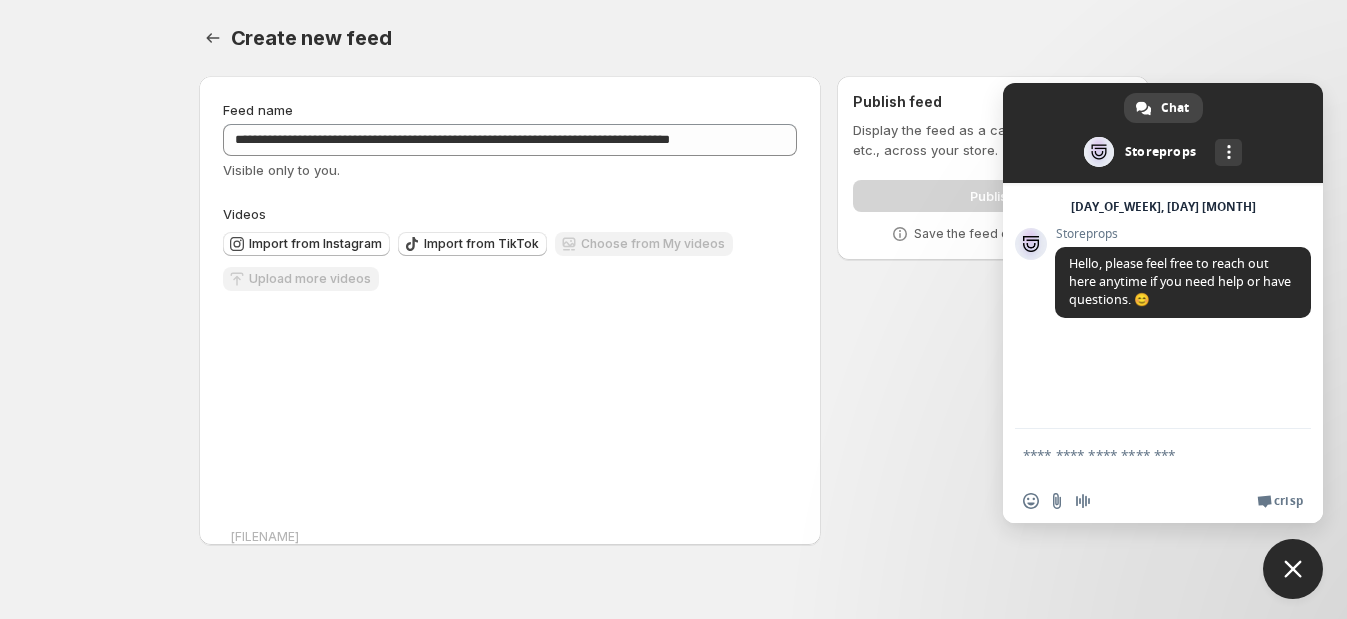 click at bounding box center (1293, 569) 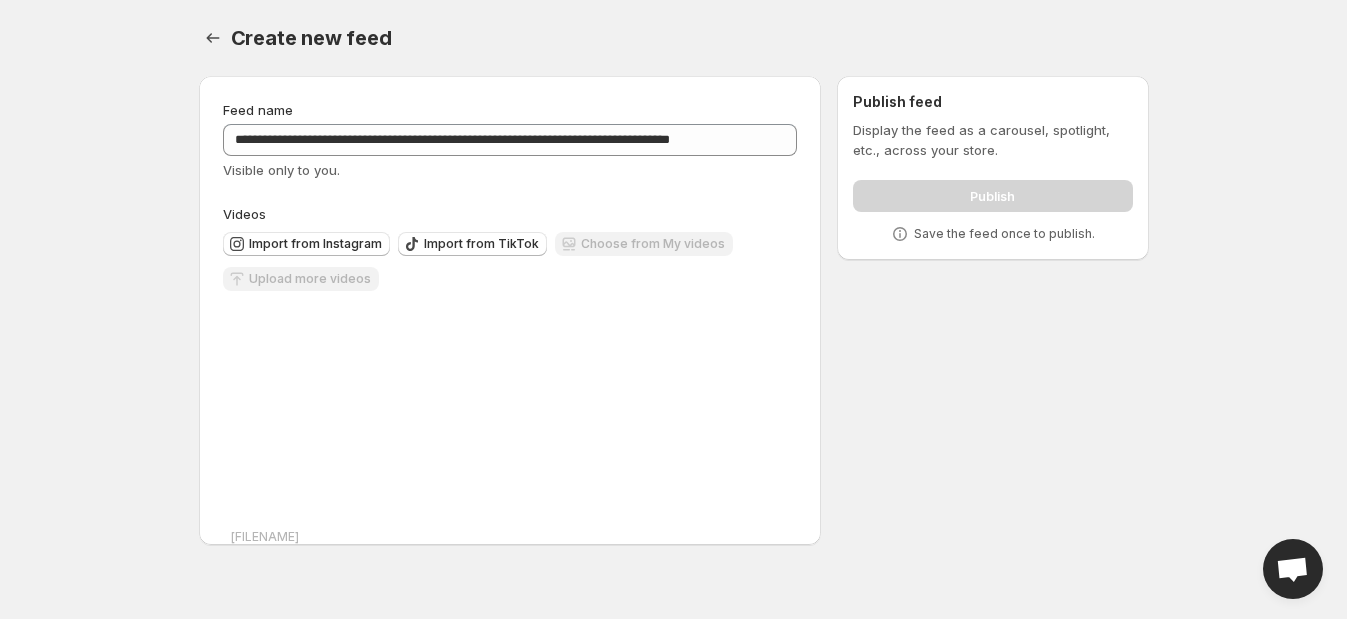 scroll, scrollTop: 0, scrollLeft: 0, axis: both 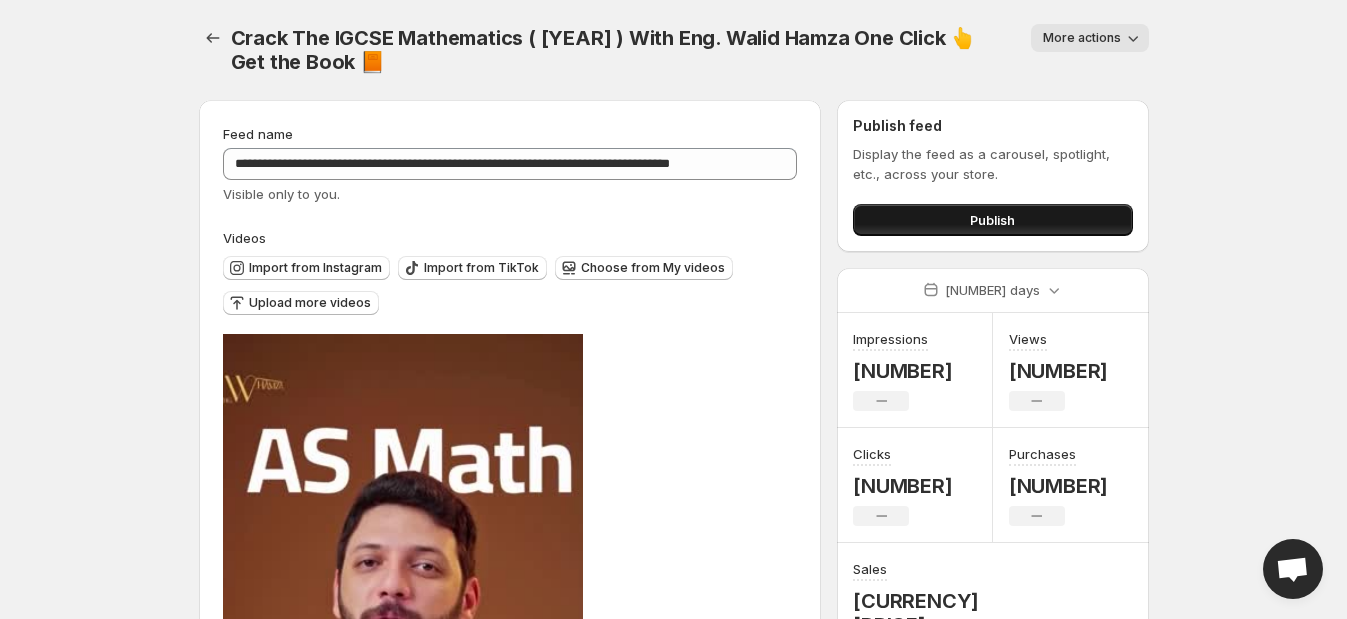 click on "Publish" at bounding box center [992, 220] 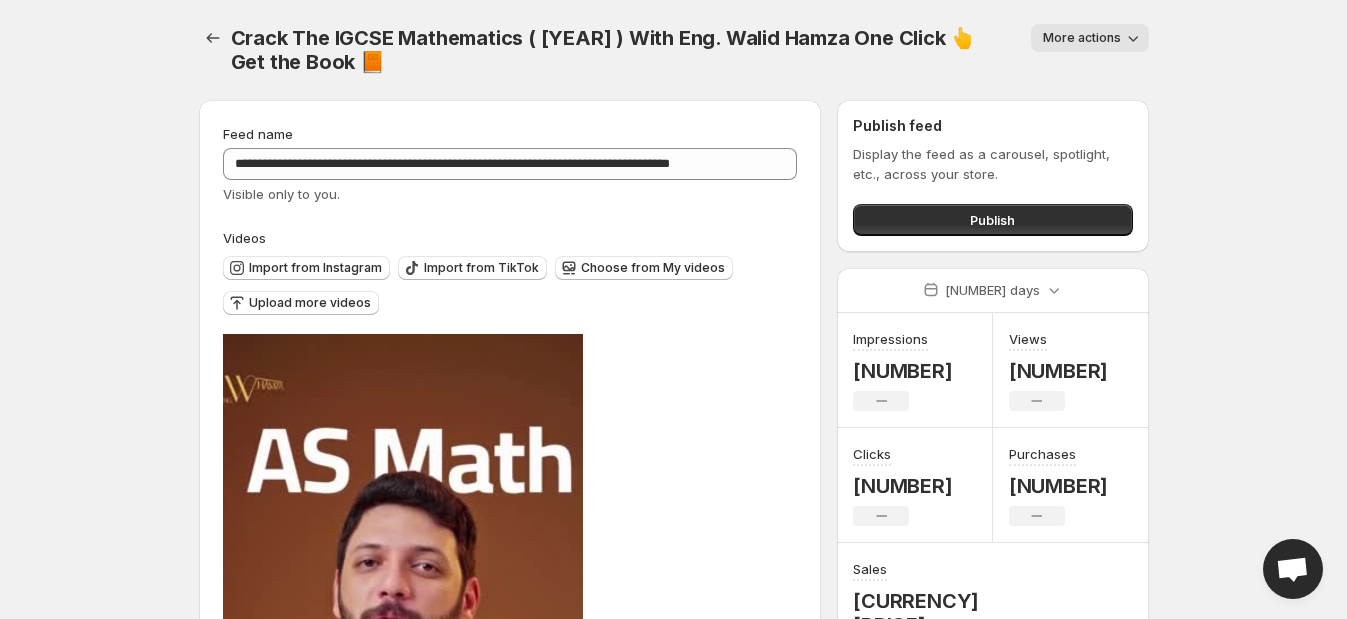 scroll, scrollTop: 0, scrollLeft: 0, axis: both 